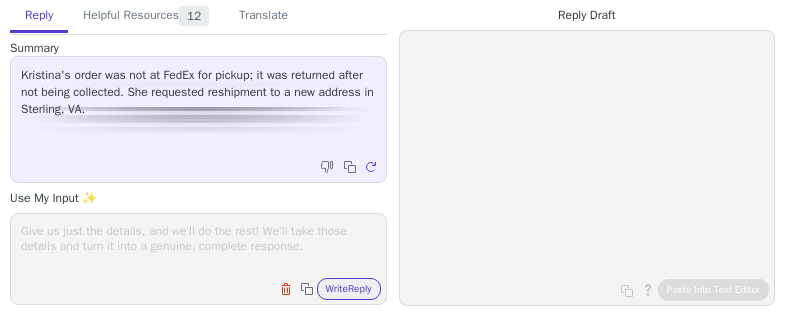 scroll, scrollTop: 0, scrollLeft: 0, axis: both 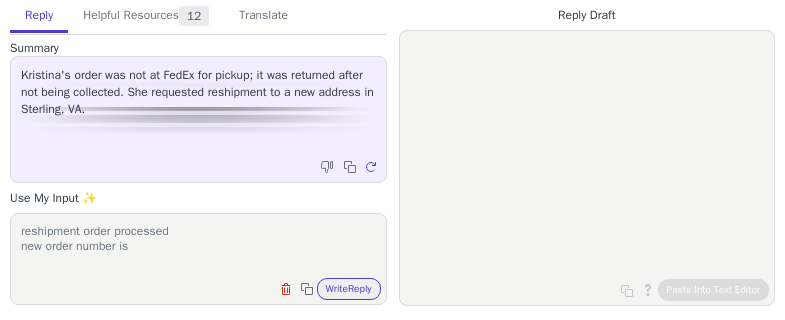 paste on "R579509215" 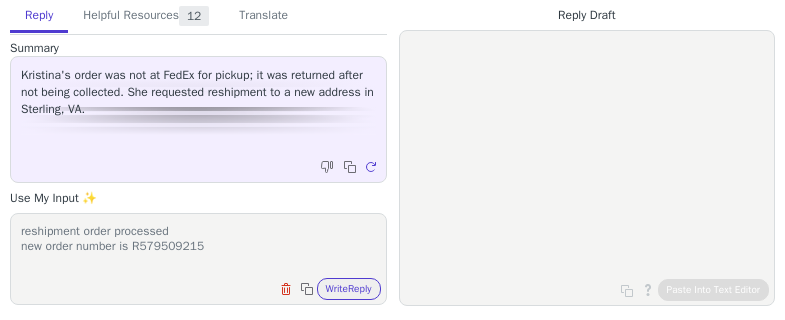 scroll, scrollTop: 1, scrollLeft: 0, axis: vertical 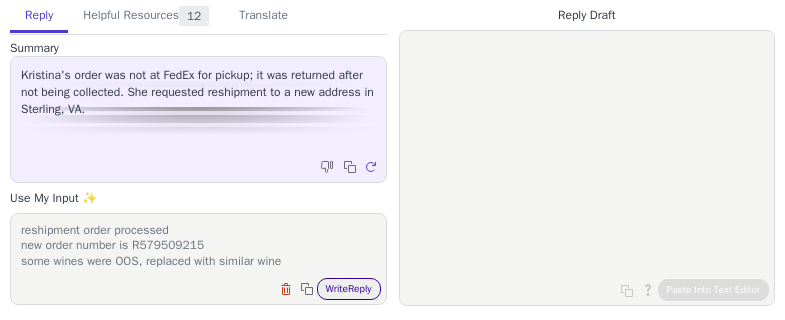 type on "reshipment order processed
new order number is R579509215
some wines were OOS, replaced with similar wine" 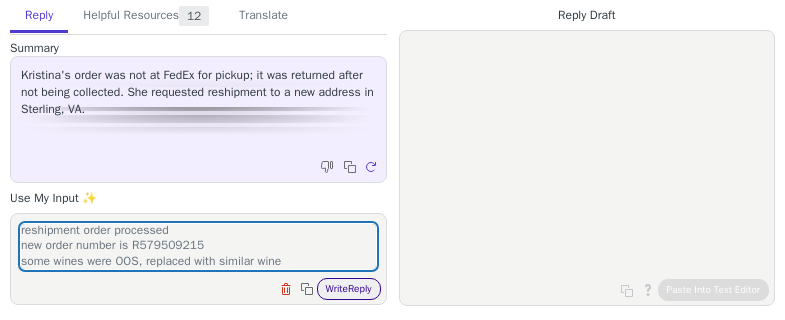 click on "Write  Reply" at bounding box center (349, 289) 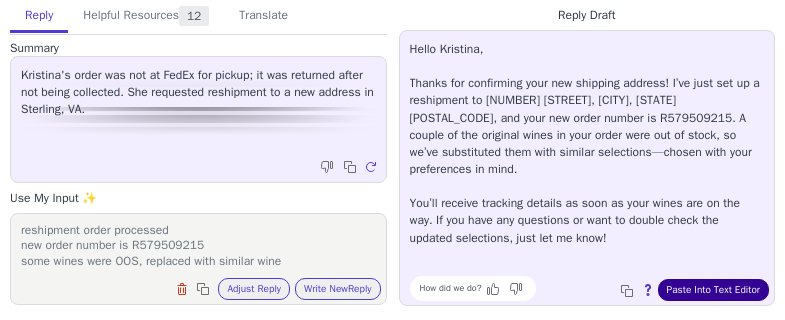 click on "Paste Into Text Editor" at bounding box center [713, 290] 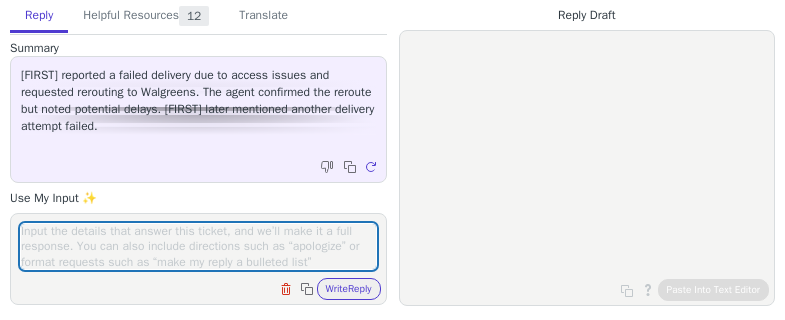 scroll, scrollTop: 0, scrollLeft: 0, axis: both 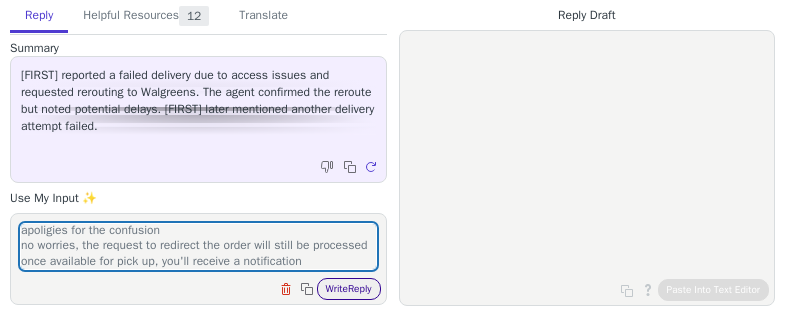 type on "apoligies for the confusion
no worries, the request to redirect the order will still be processed
once available for pick up, you'll receive a notification" 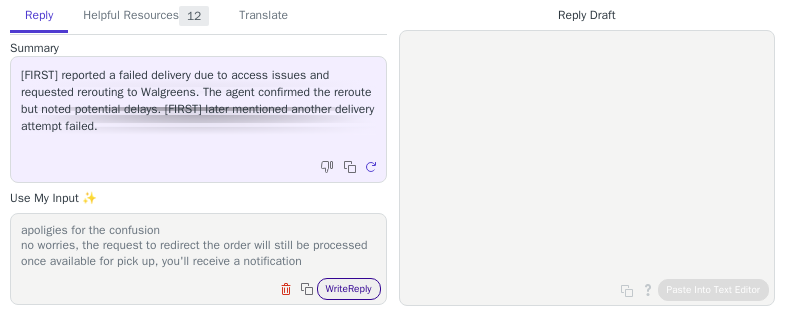 click on "Write  Reply" at bounding box center (349, 289) 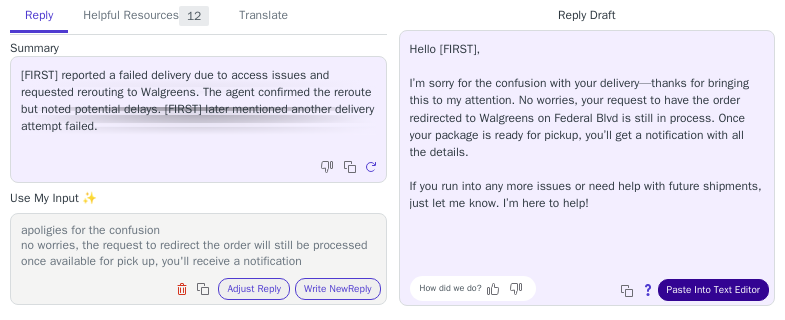 click on "Paste Into Text Editor" at bounding box center (713, 290) 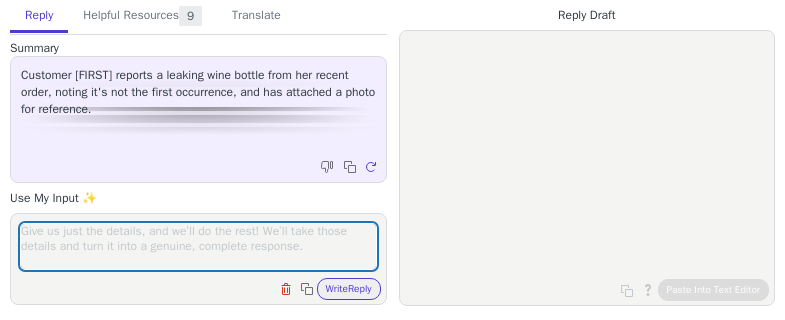 scroll, scrollTop: 0, scrollLeft: 0, axis: both 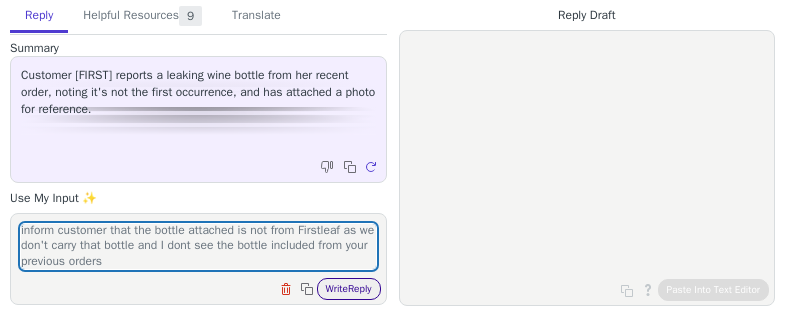 type on "inform customer that the bottle attached is not from Firstleaf as we don't carry that bottle and I dont see the bottle included from your previous orders" 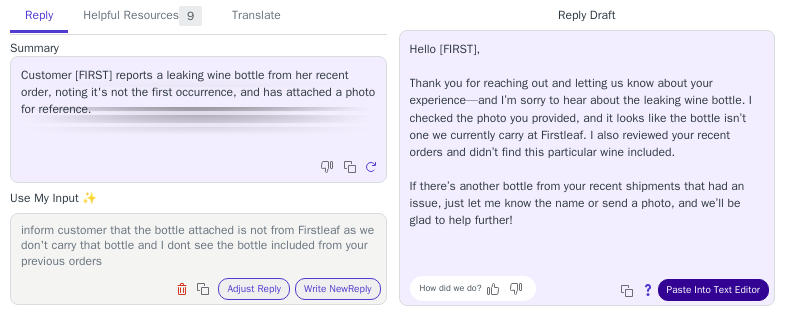 click on "Paste Into Text Editor" at bounding box center [713, 290] 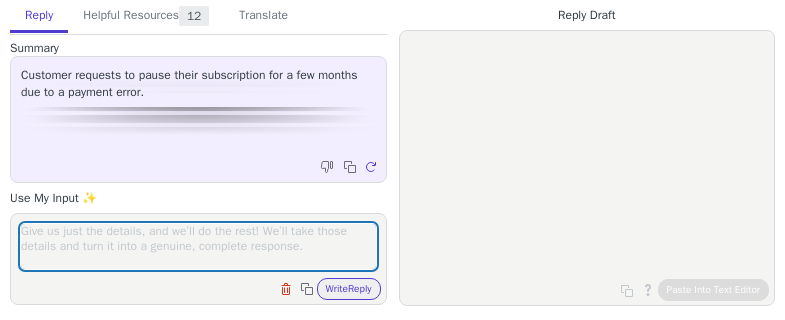 scroll, scrollTop: 0, scrollLeft: 0, axis: both 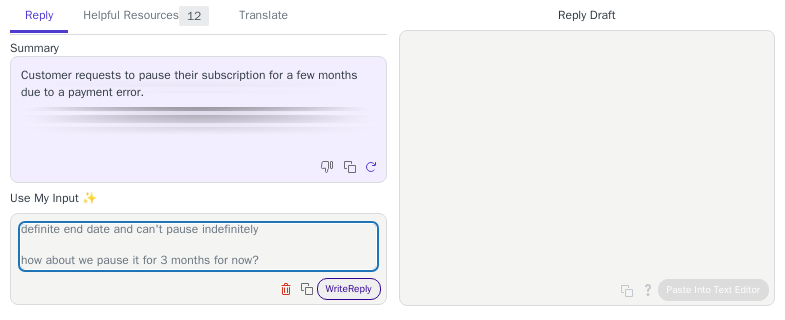 type on "inform customer that we can pause the account but we need a definite end date and can't pause indefinitely
how about we pause it for 3 months for now?" 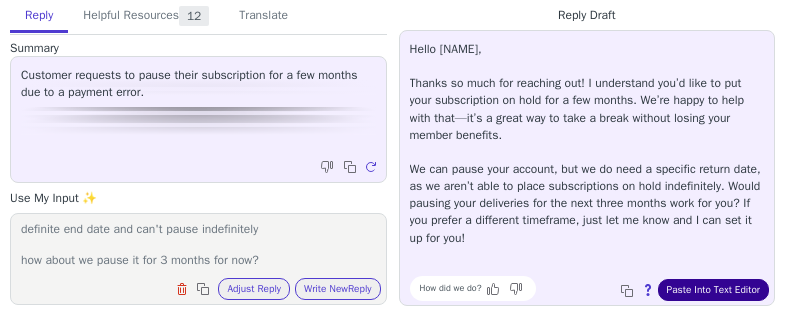click on "Paste Into Text Editor" at bounding box center (713, 290) 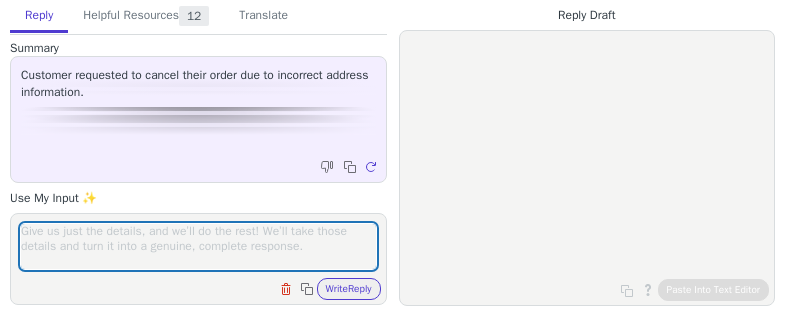 scroll, scrollTop: 0, scrollLeft: 0, axis: both 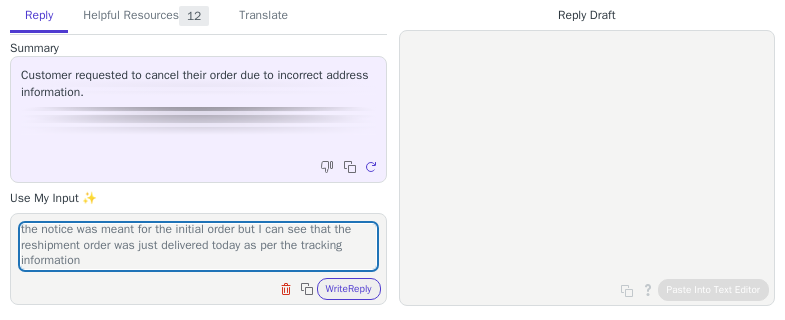 type on "apologies for the confusion
the notice was meant for the initial order but I can see that the reshipment order was just delivered today as per the tracking information" 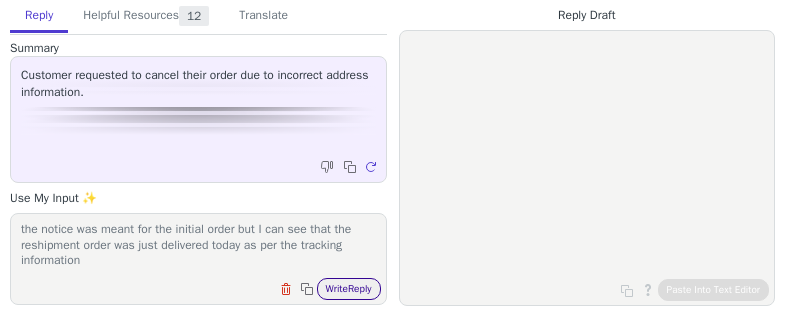 click on "Write  Reply" at bounding box center (349, 289) 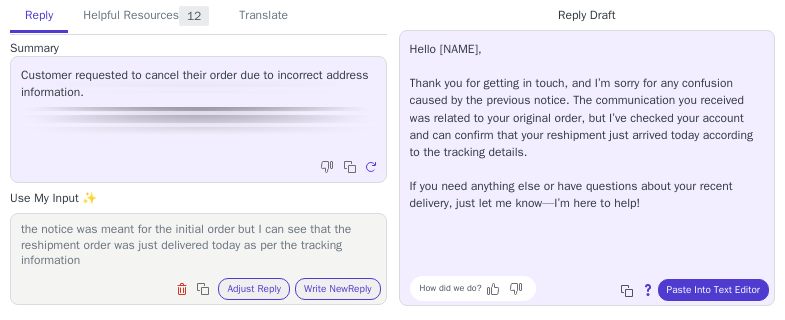 click on "Copy to clipboard About this reply Paste Into Text Editor" at bounding box center (692, 290) 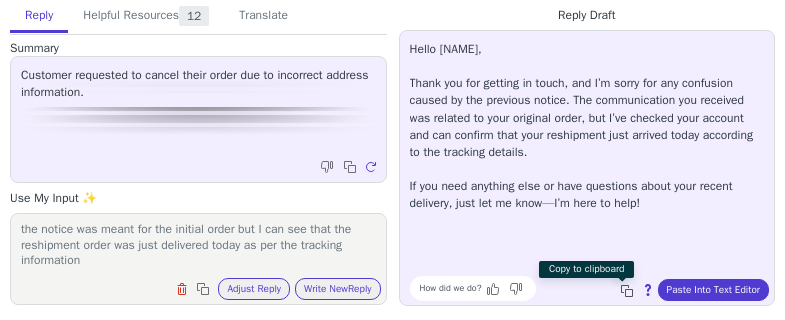 click at bounding box center [629, 293] 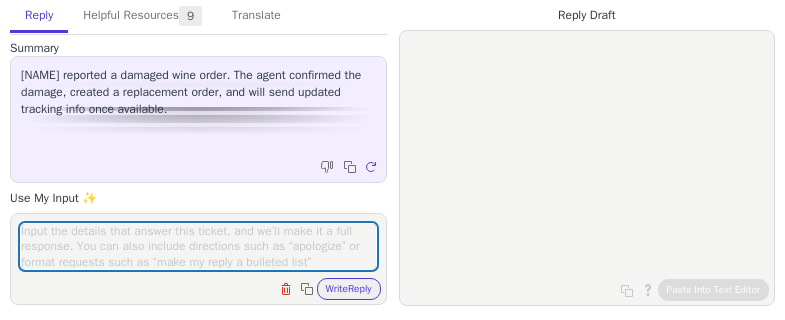 scroll, scrollTop: 0, scrollLeft: 0, axis: both 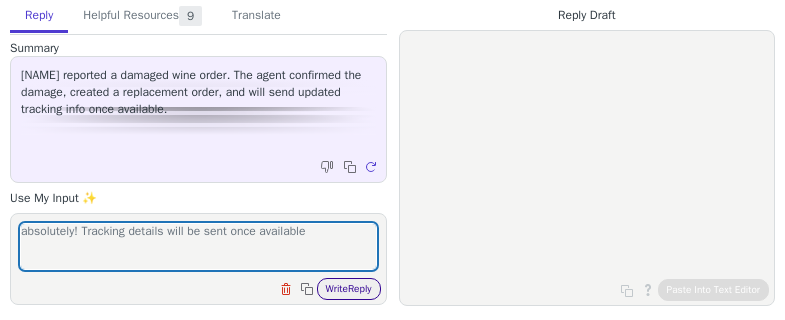 type on "absolutely! Tracking details will be sent once available" 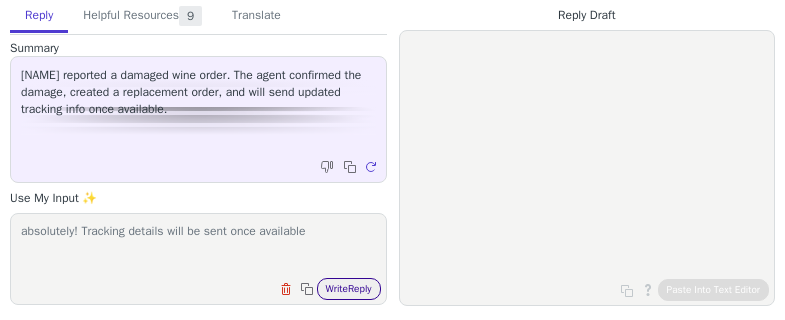 click on "Write  Reply" at bounding box center (349, 289) 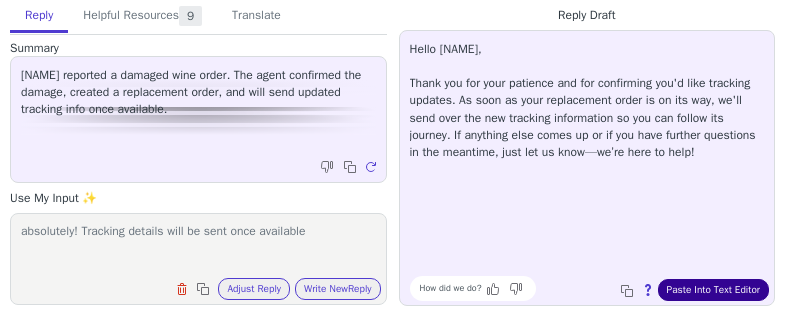 click on "Paste Into Text Editor" at bounding box center [713, 290] 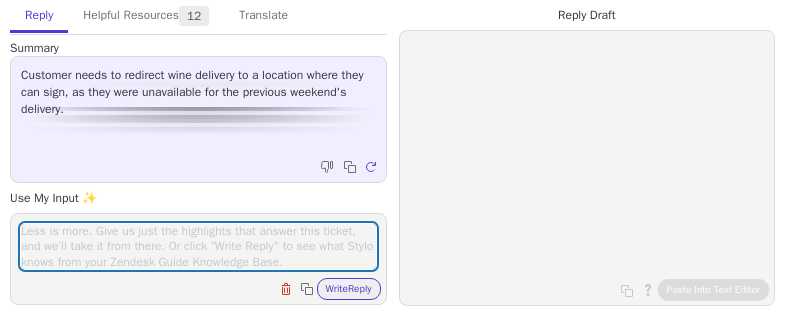 scroll, scrollTop: 0, scrollLeft: 0, axis: both 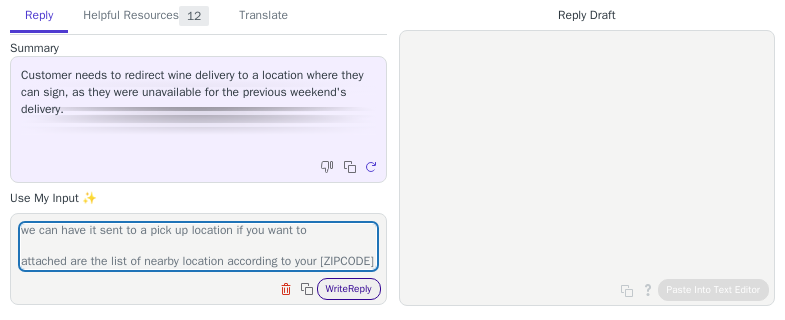 type on "we can have it sent to a pick up location if you want to
attached are the list of nearby location according to your [ZIPCODE]" 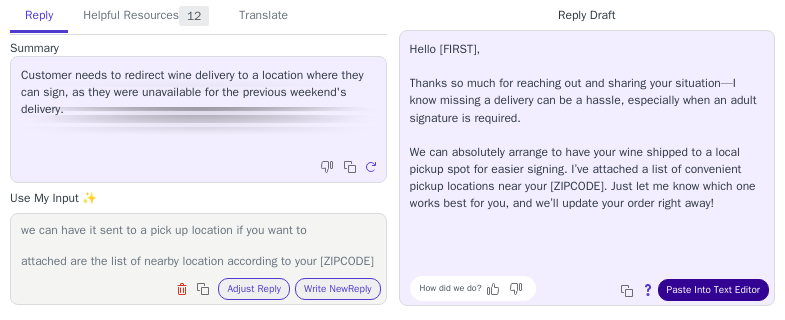 click on "Paste Into Text Editor" at bounding box center (713, 290) 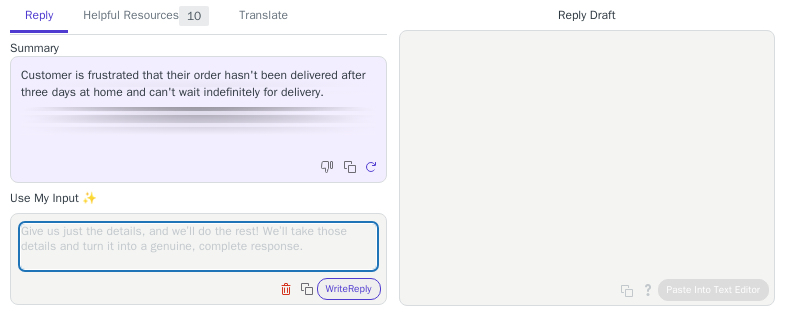 scroll, scrollTop: 0, scrollLeft: 0, axis: both 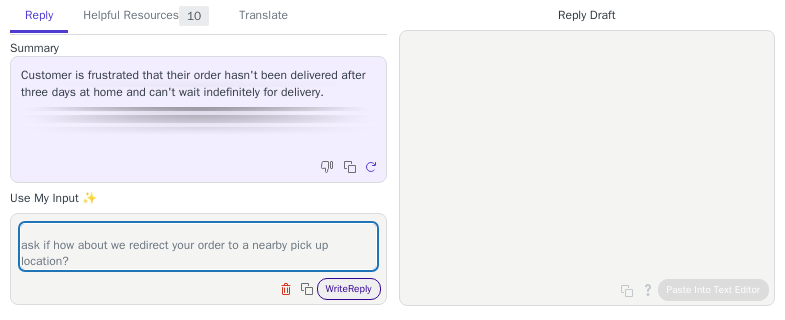 type on "apologize to customer and show empathy
ask if how about we redirect your order to a nearby pick up location?" 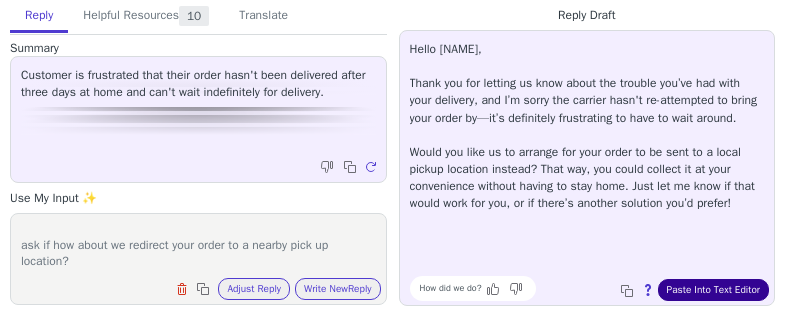 click on "Paste Into Text Editor" at bounding box center [713, 290] 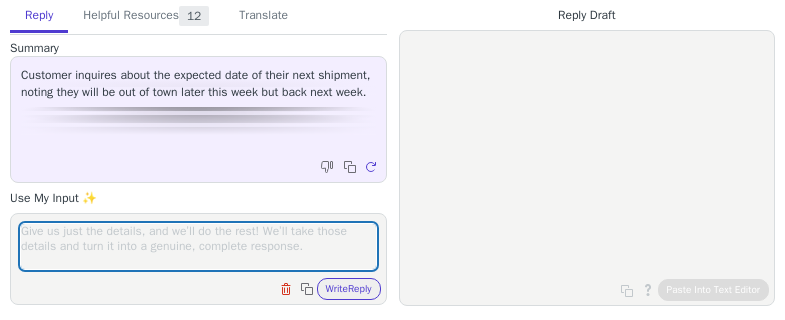 scroll, scrollTop: 0, scrollLeft: 0, axis: both 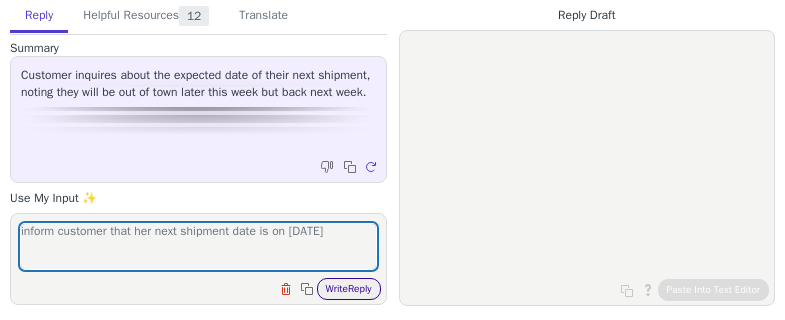 type on "inform customer that her next shipment date is on [DATE]" 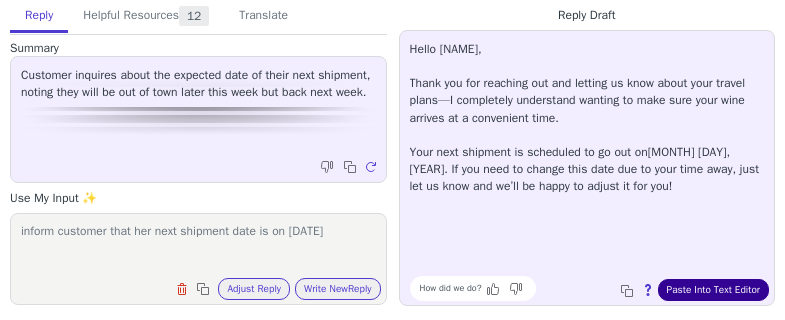 click on "Paste Into Text Editor" at bounding box center (713, 290) 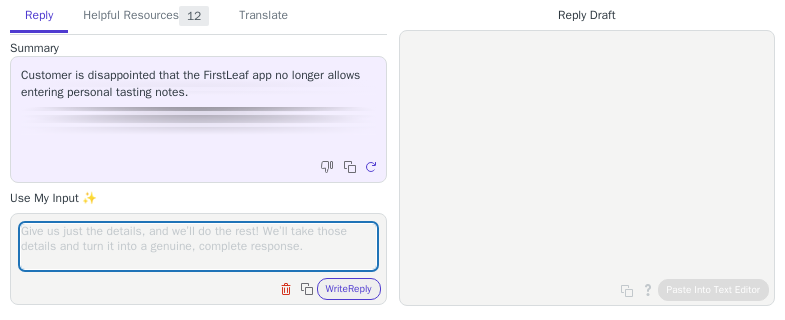 scroll, scrollTop: 0, scrollLeft: 0, axis: both 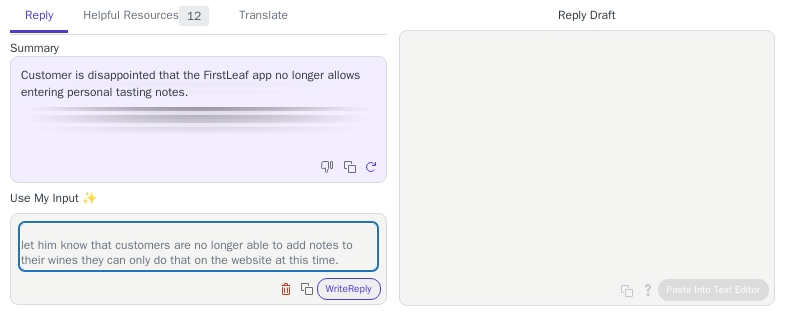 type on "apologize to customer and show empathy
let him know that customers are no longer able to add notes to their wines they can only do that on the website at this time." 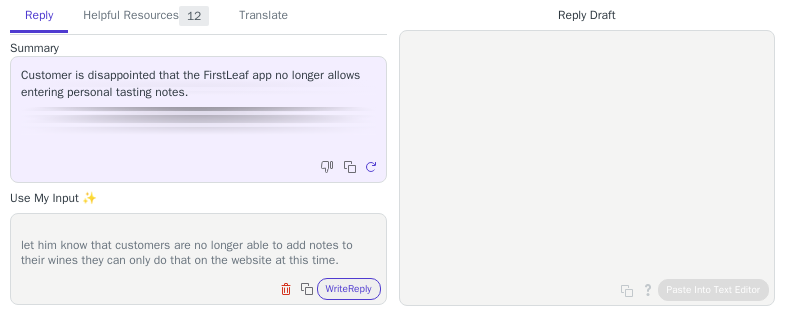 click on "Clear field Copy to clipboard Write  Reply" at bounding box center (208, 287) 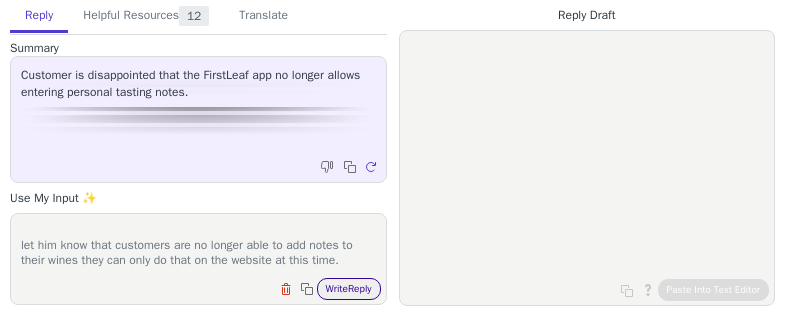 click on "Write  Reply" at bounding box center [349, 289] 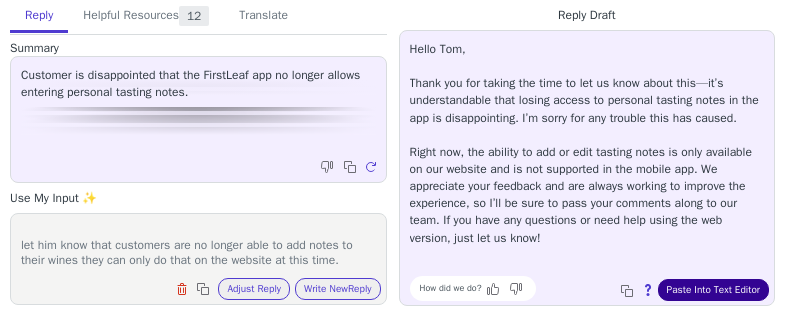 click on "Paste Into Text Editor" at bounding box center [713, 290] 